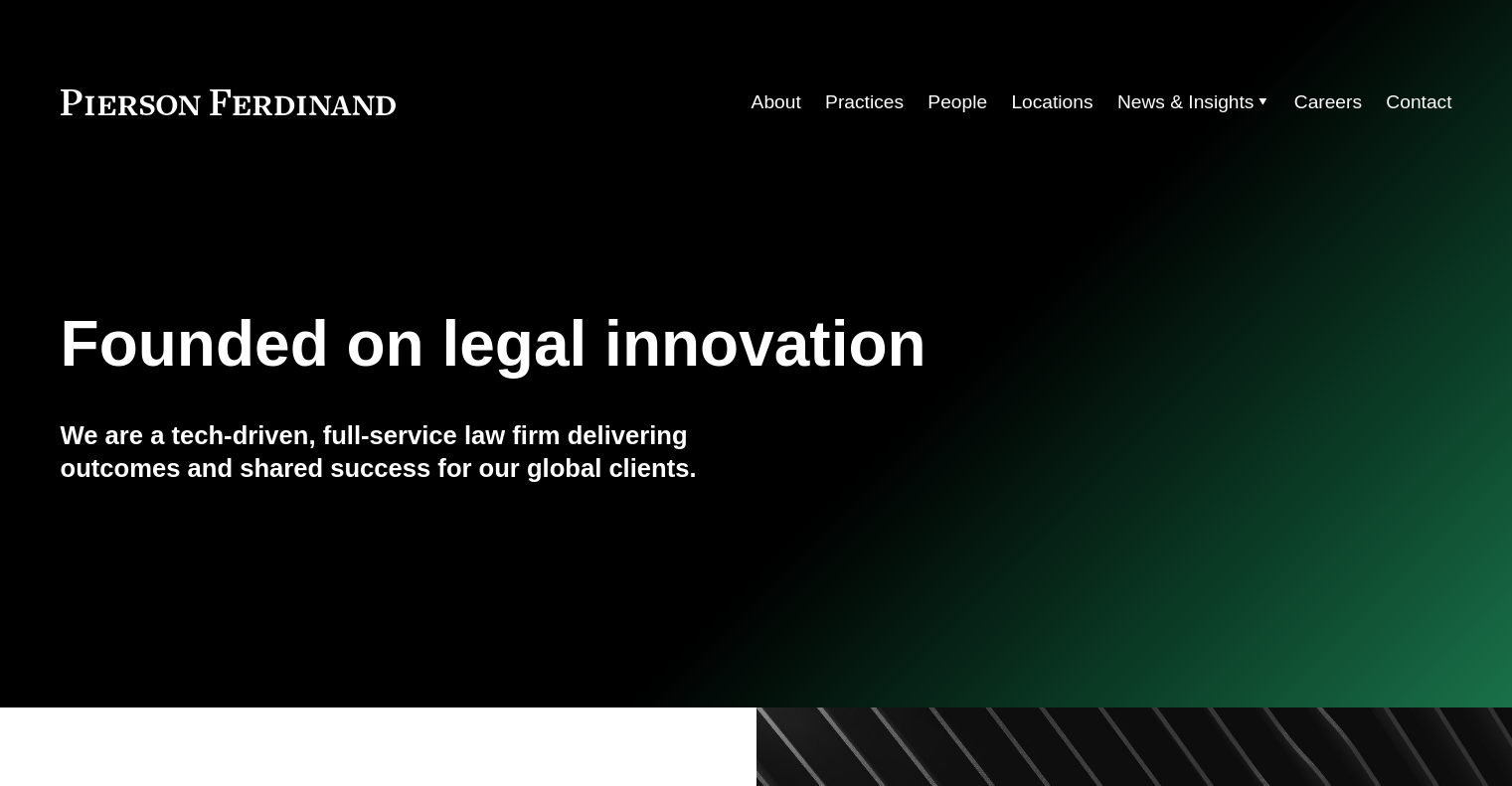 scroll, scrollTop: 0, scrollLeft: 0, axis: both 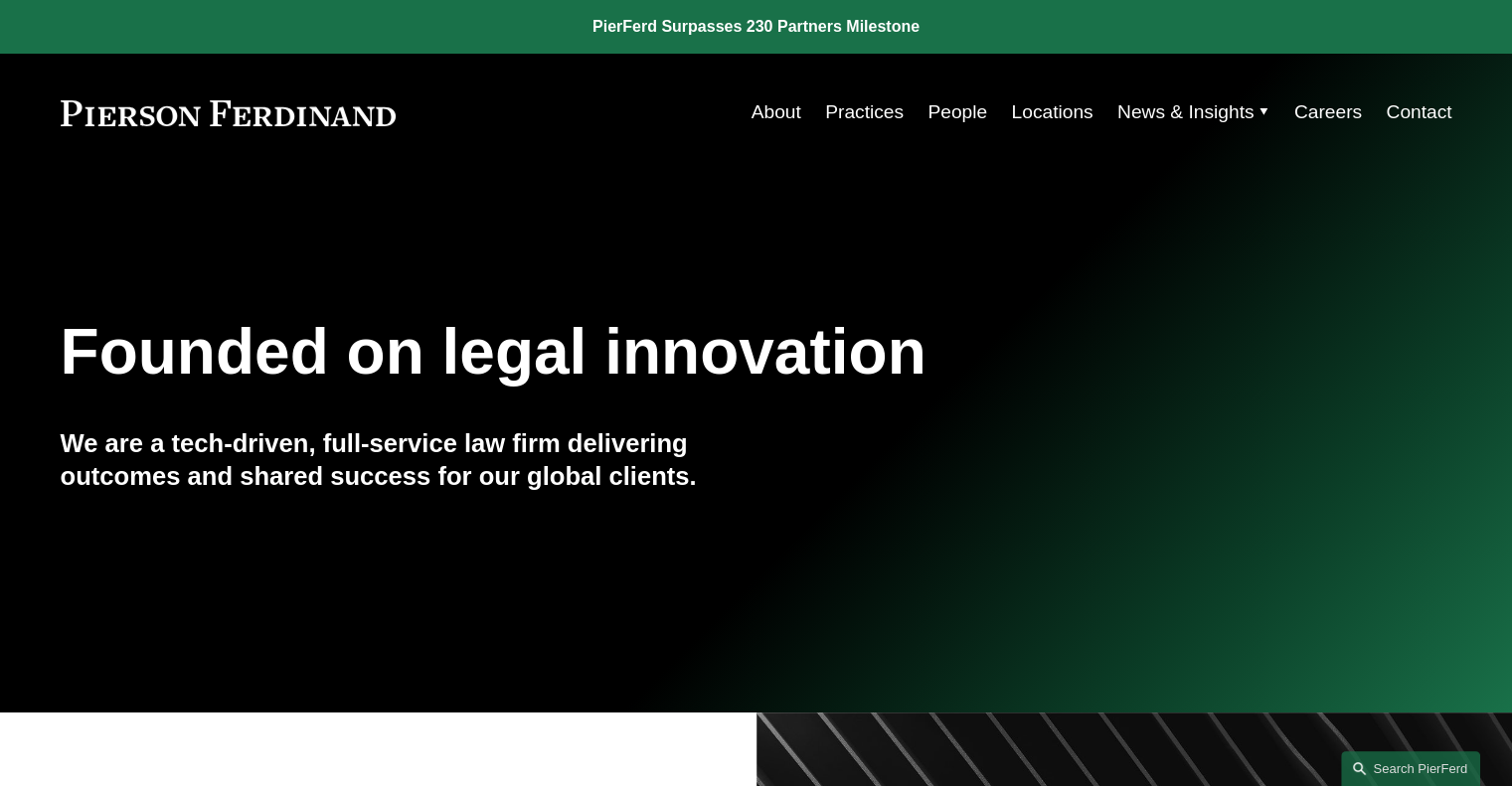 click on "People" at bounding box center [957, 112] 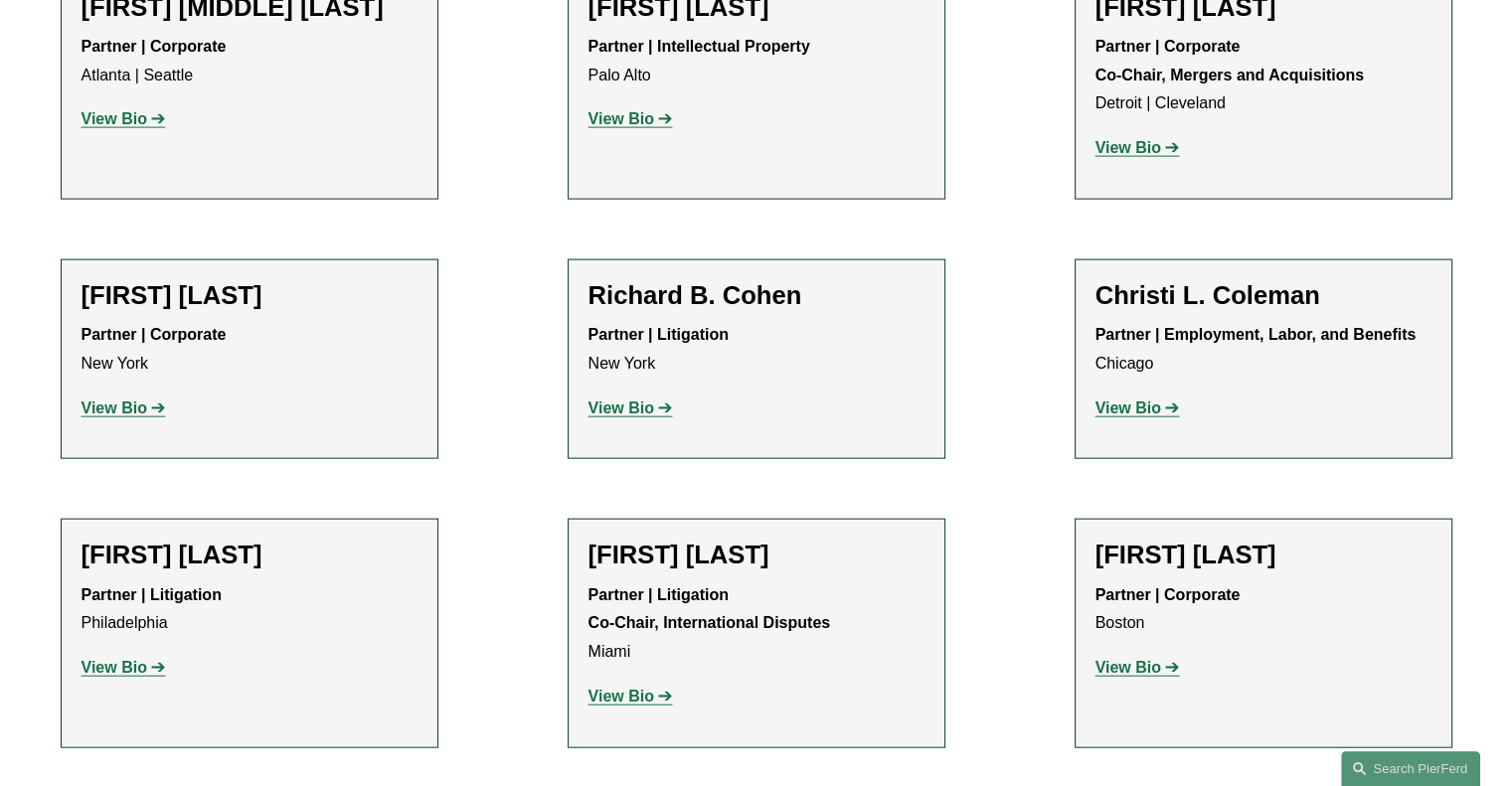 scroll, scrollTop: 4472, scrollLeft: 0, axis: vertical 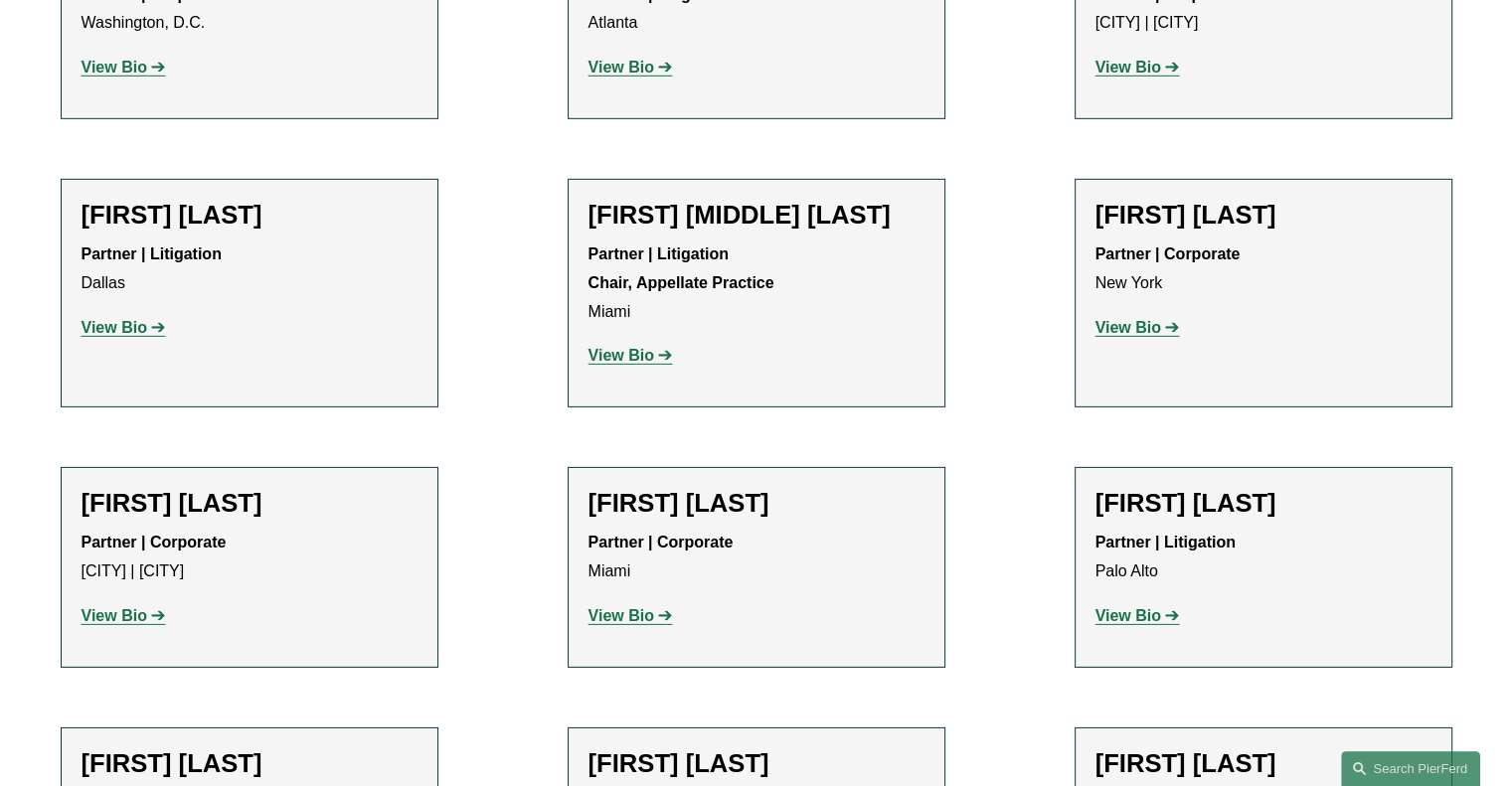click on "View Bio" 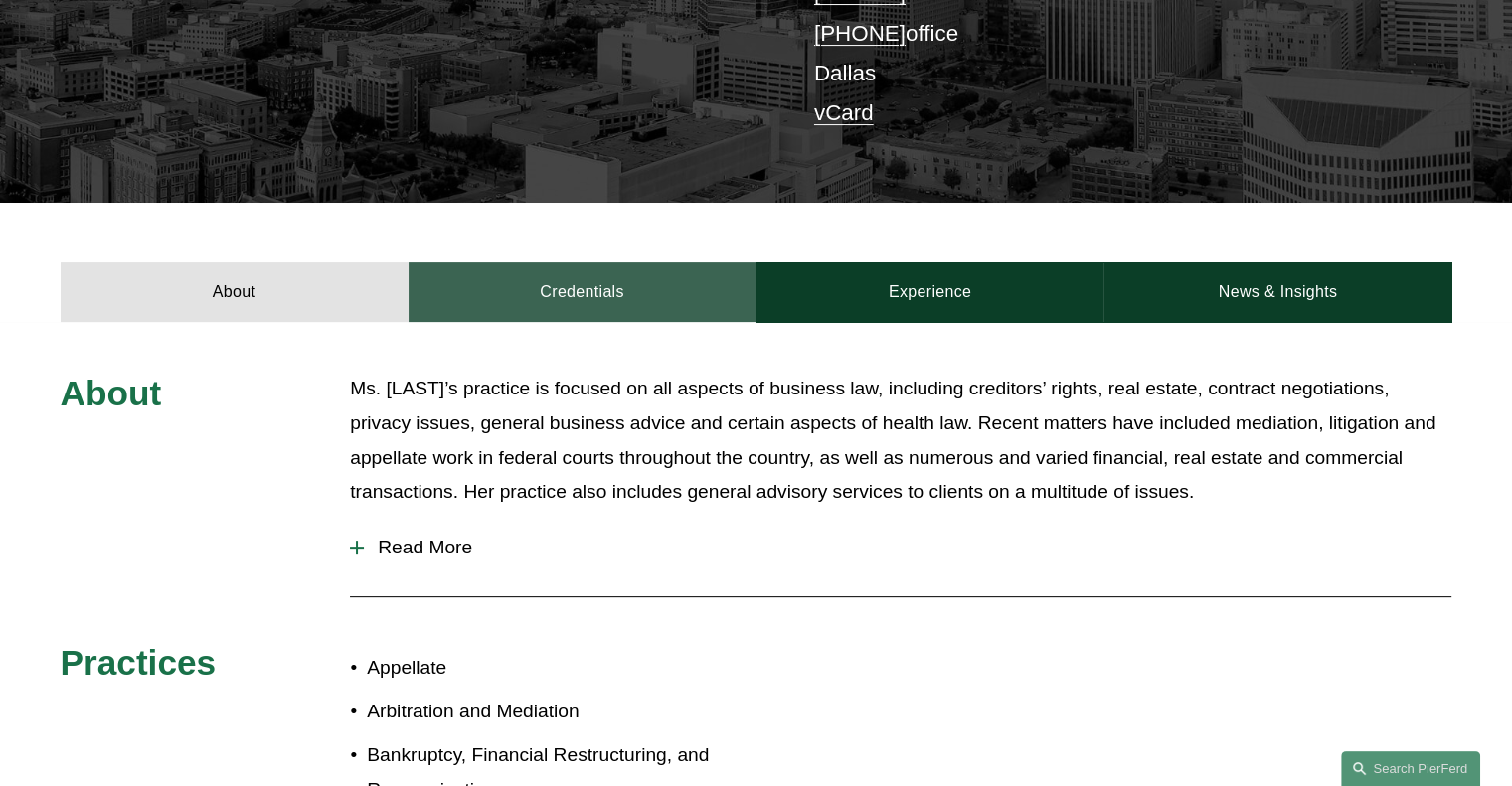 scroll, scrollTop: 497, scrollLeft: 0, axis: vertical 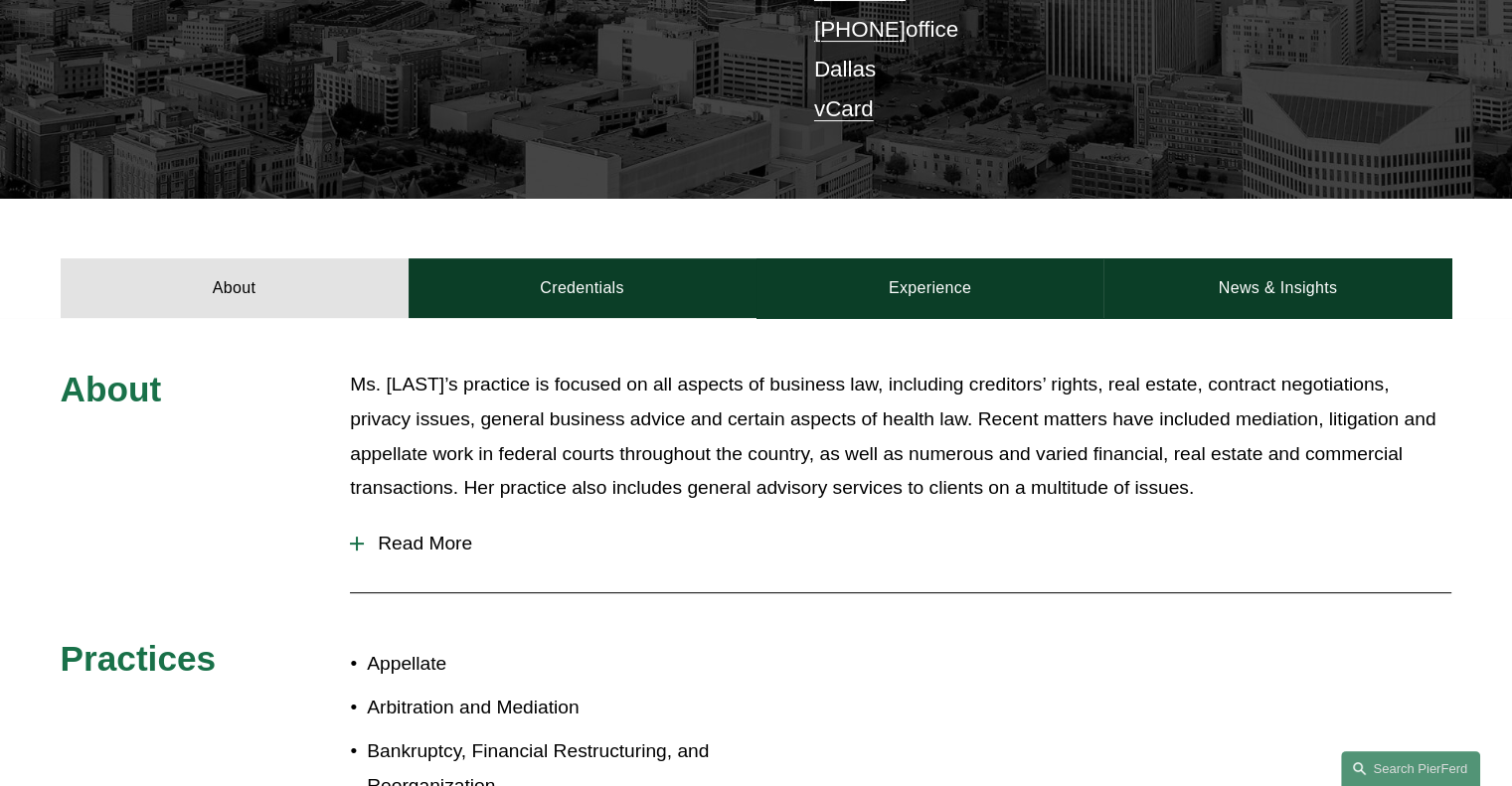 click on "Read More" at bounding box center [908, 544] 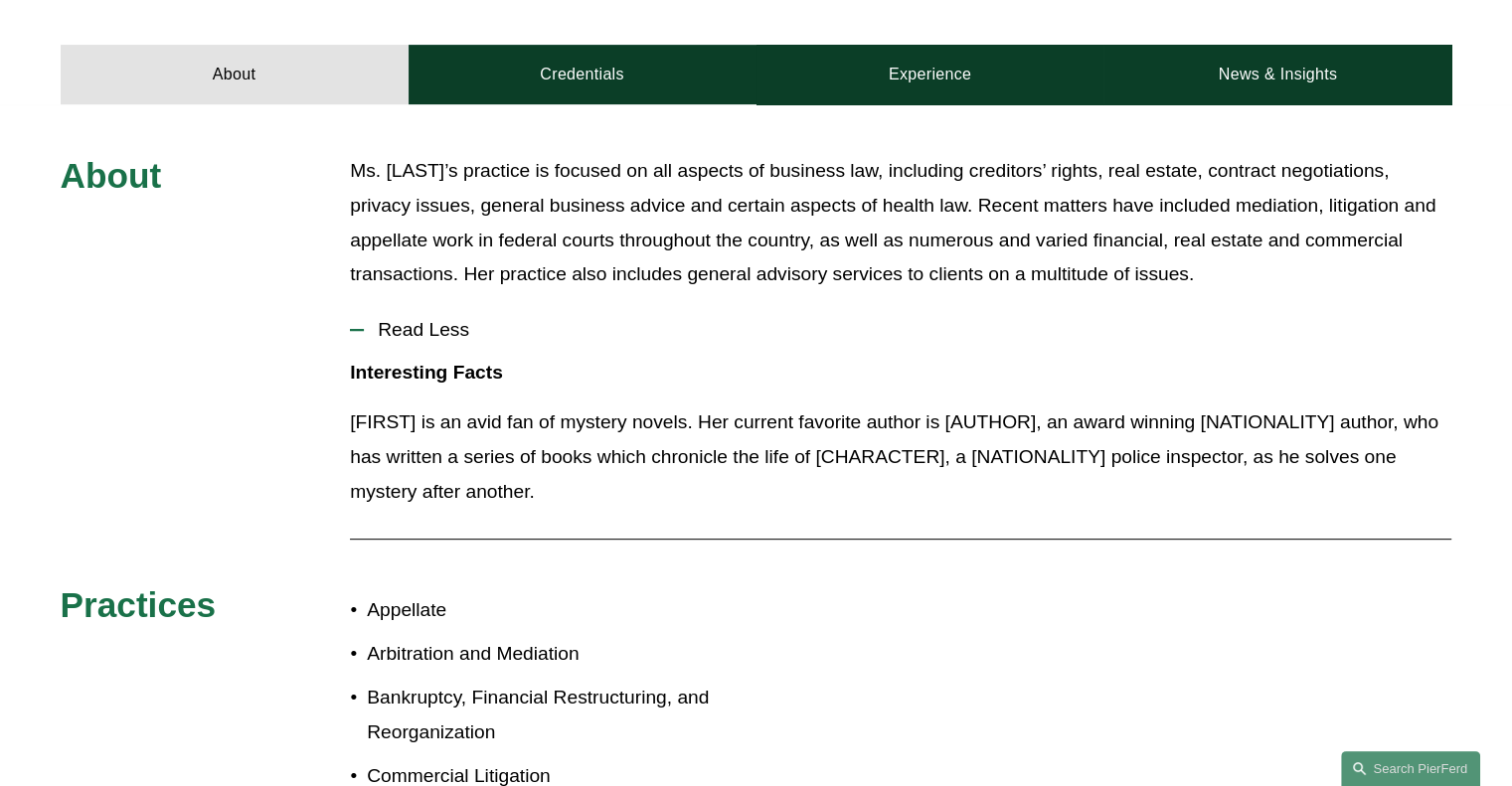 scroll, scrollTop: 696, scrollLeft: 0, axis: vertical 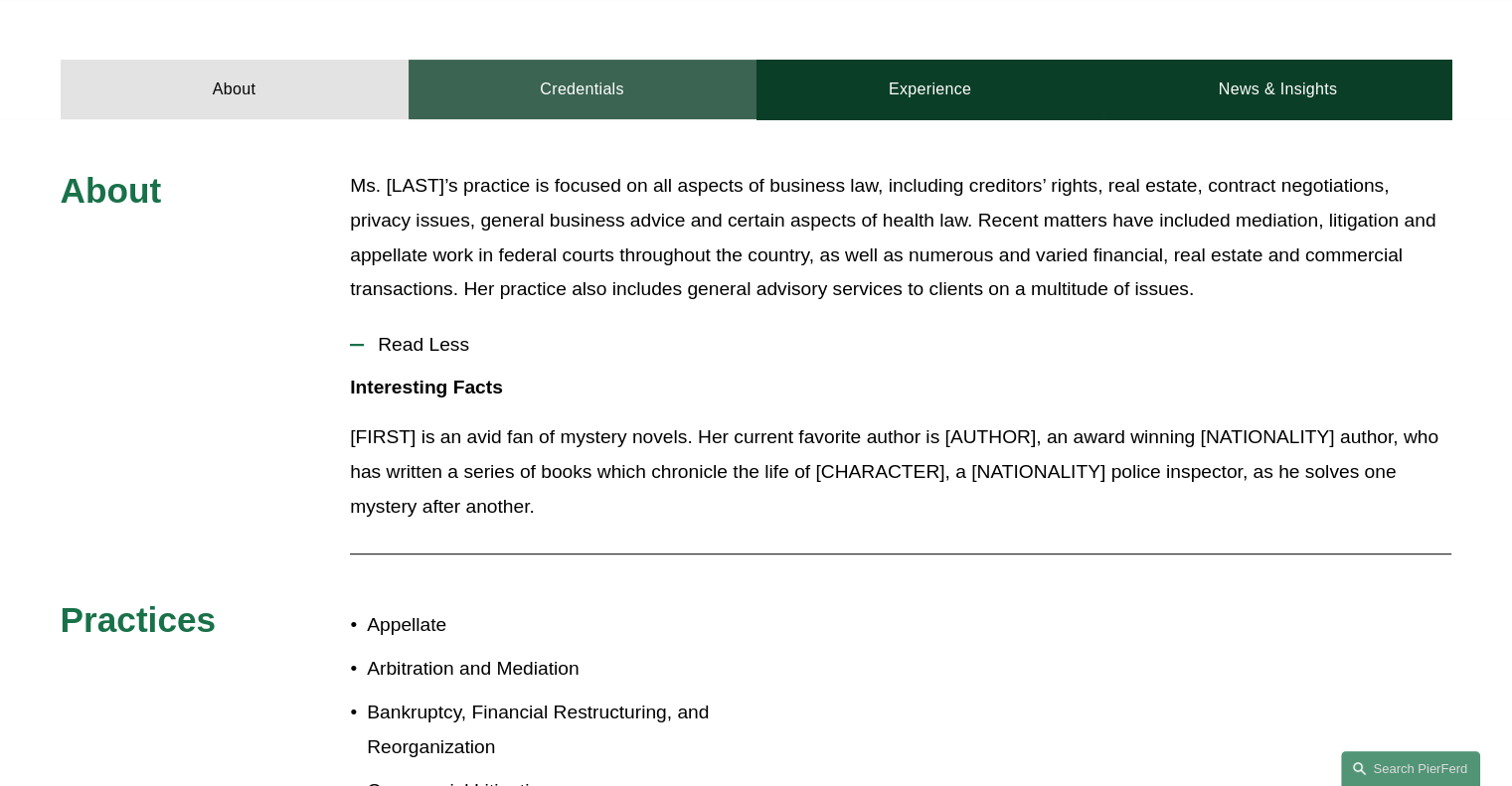 click on "Credentials" at bounding box center (583, 89) 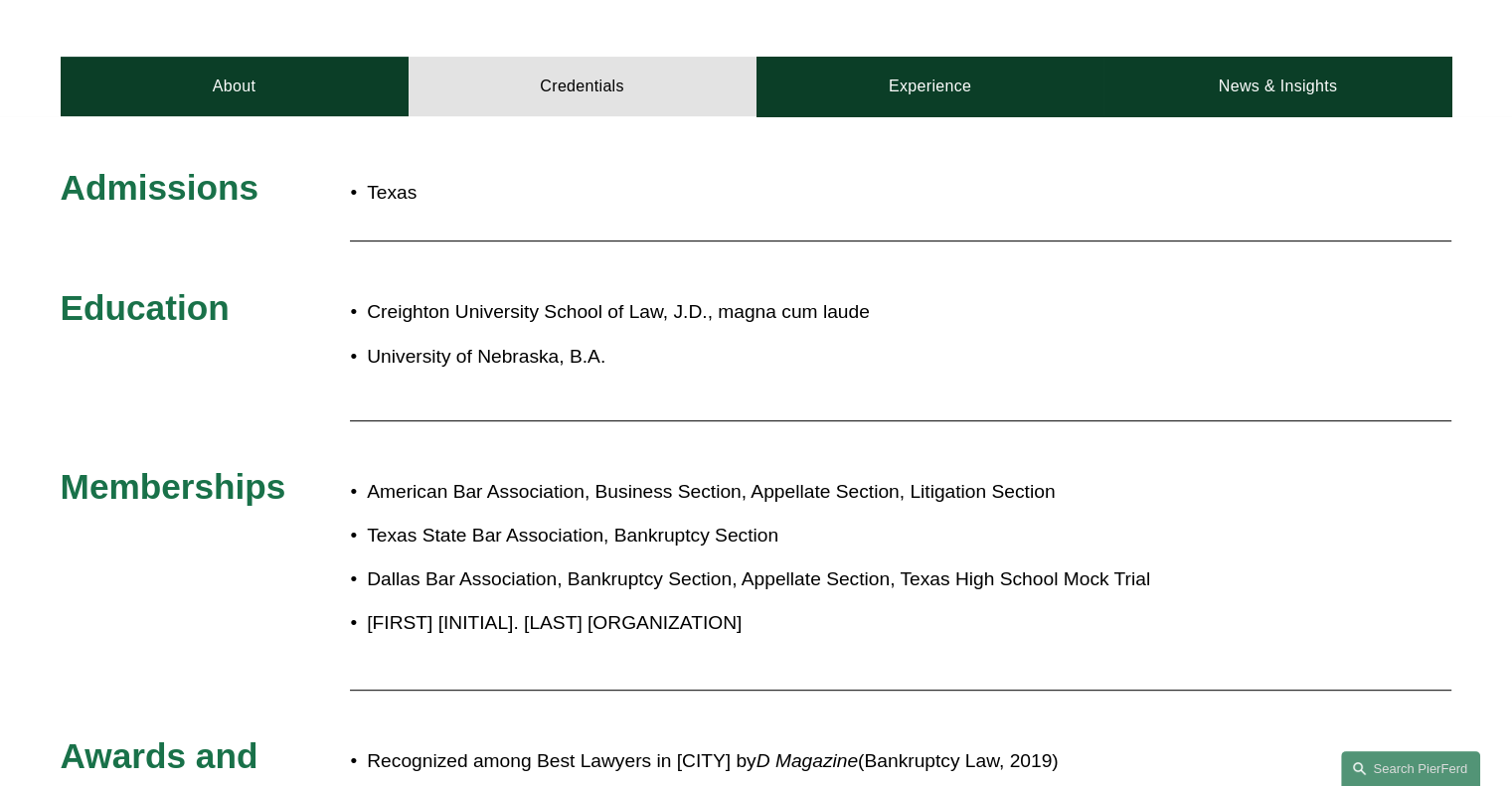 scroll, scrollTop: 596, scrollLeft: 0, axis: vertical 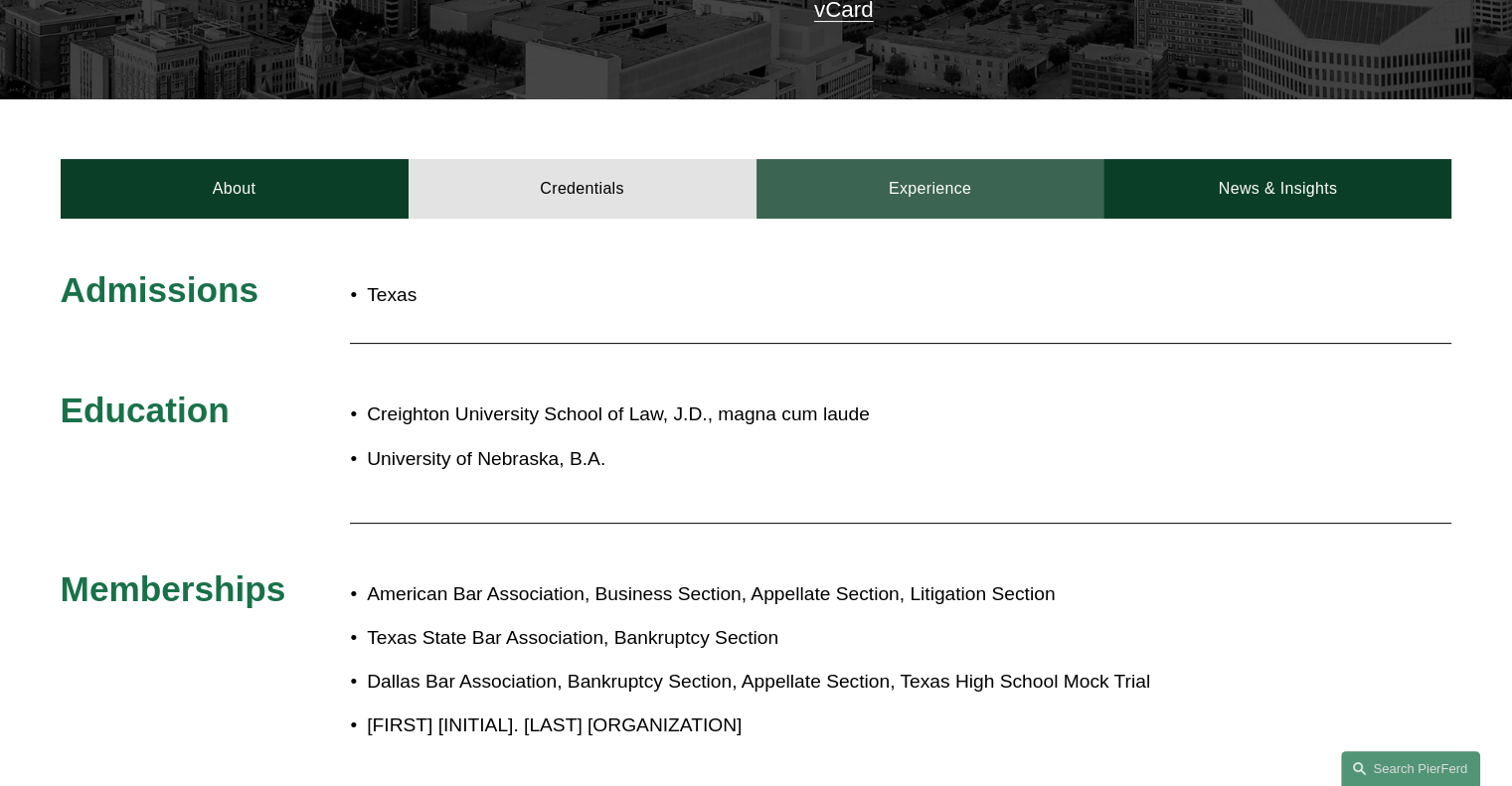 click on "Experience" at bounding box center (930, 189) 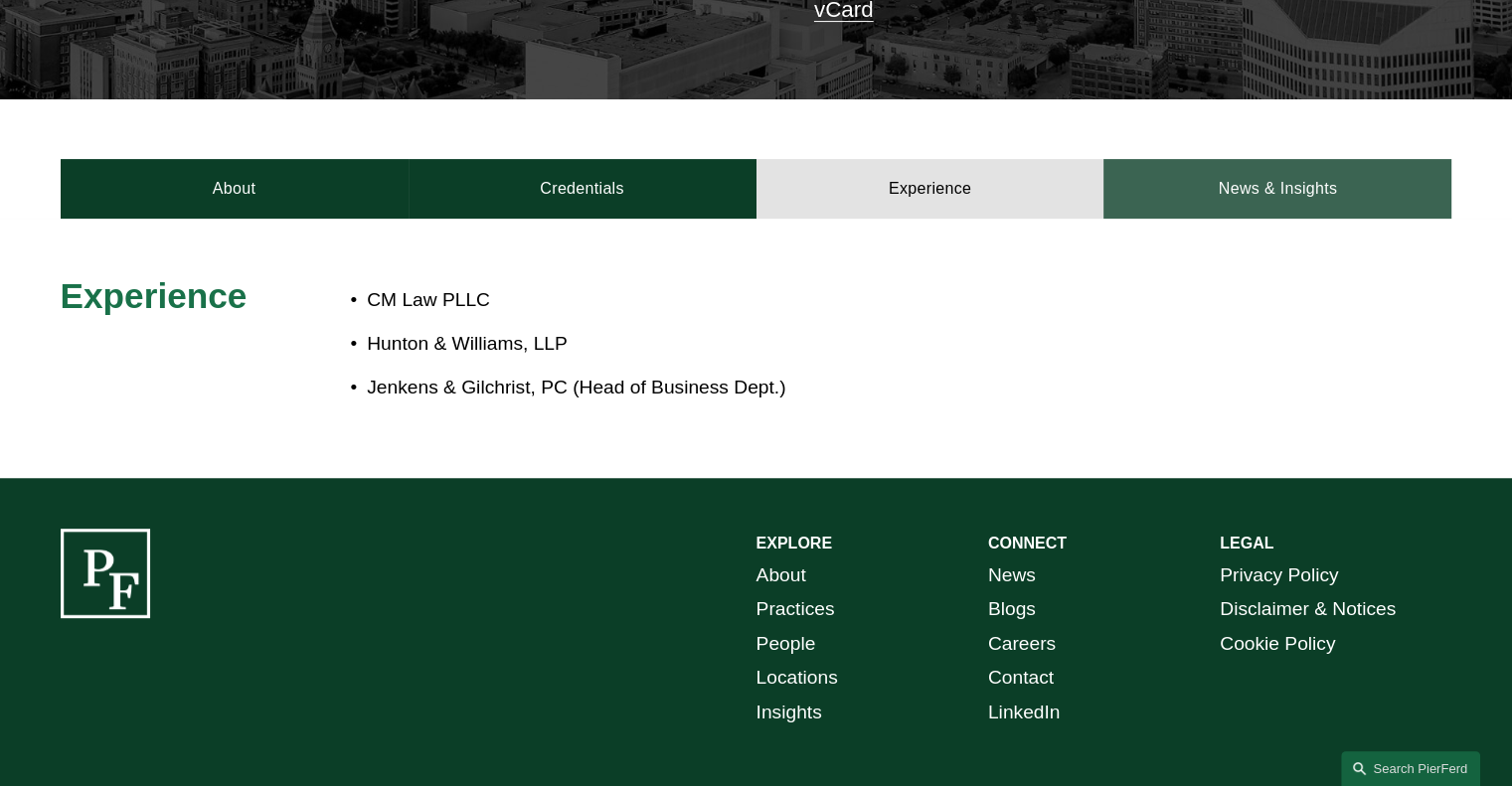 click on "News & Insights" at bounding box center (1277, 189) 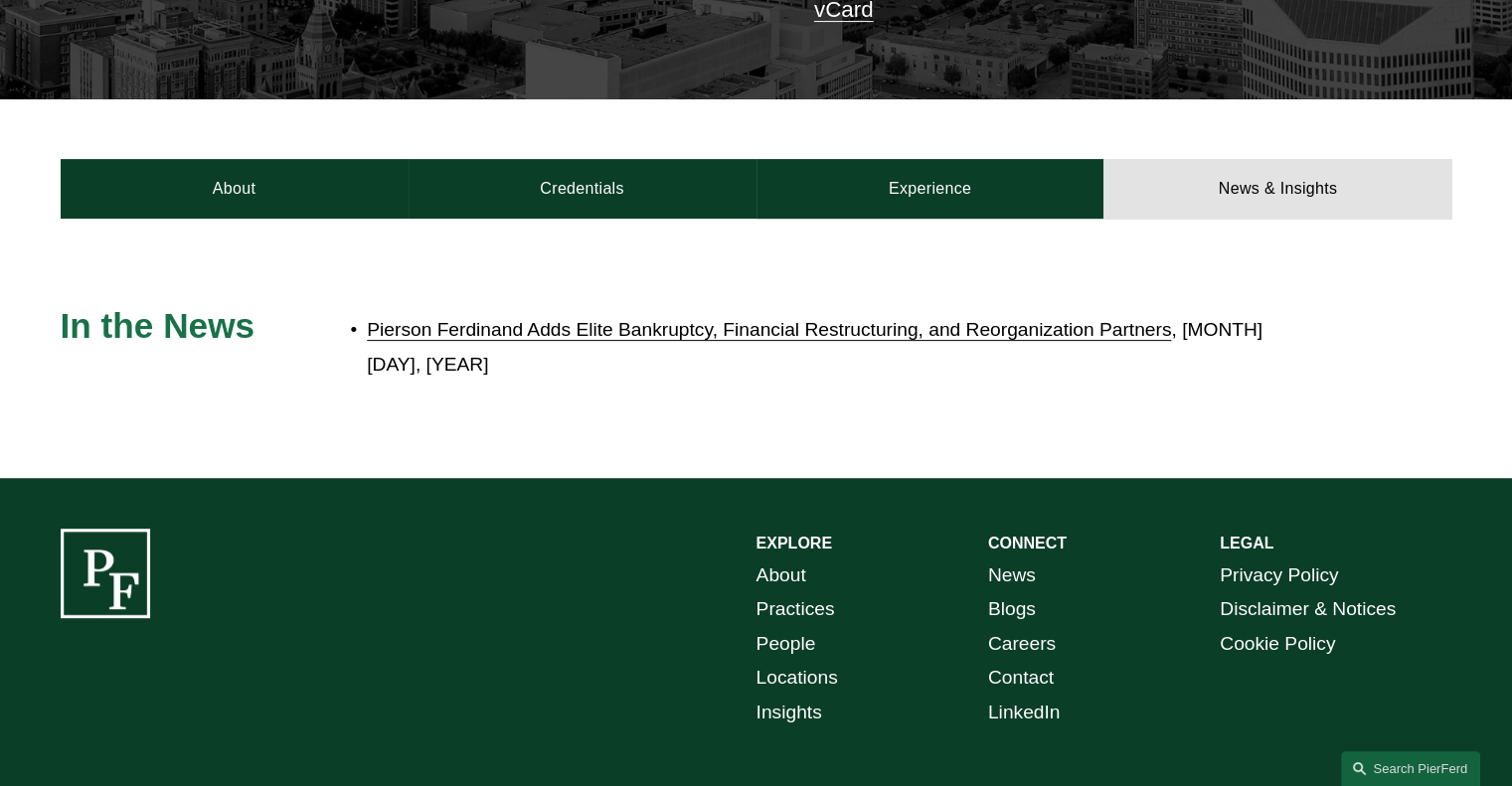 click on "Pierson Ferdinand Adds Elite Bankruptcy, Financial Restructuring, and Reorganization Partners" at bounding box center [768, 329] 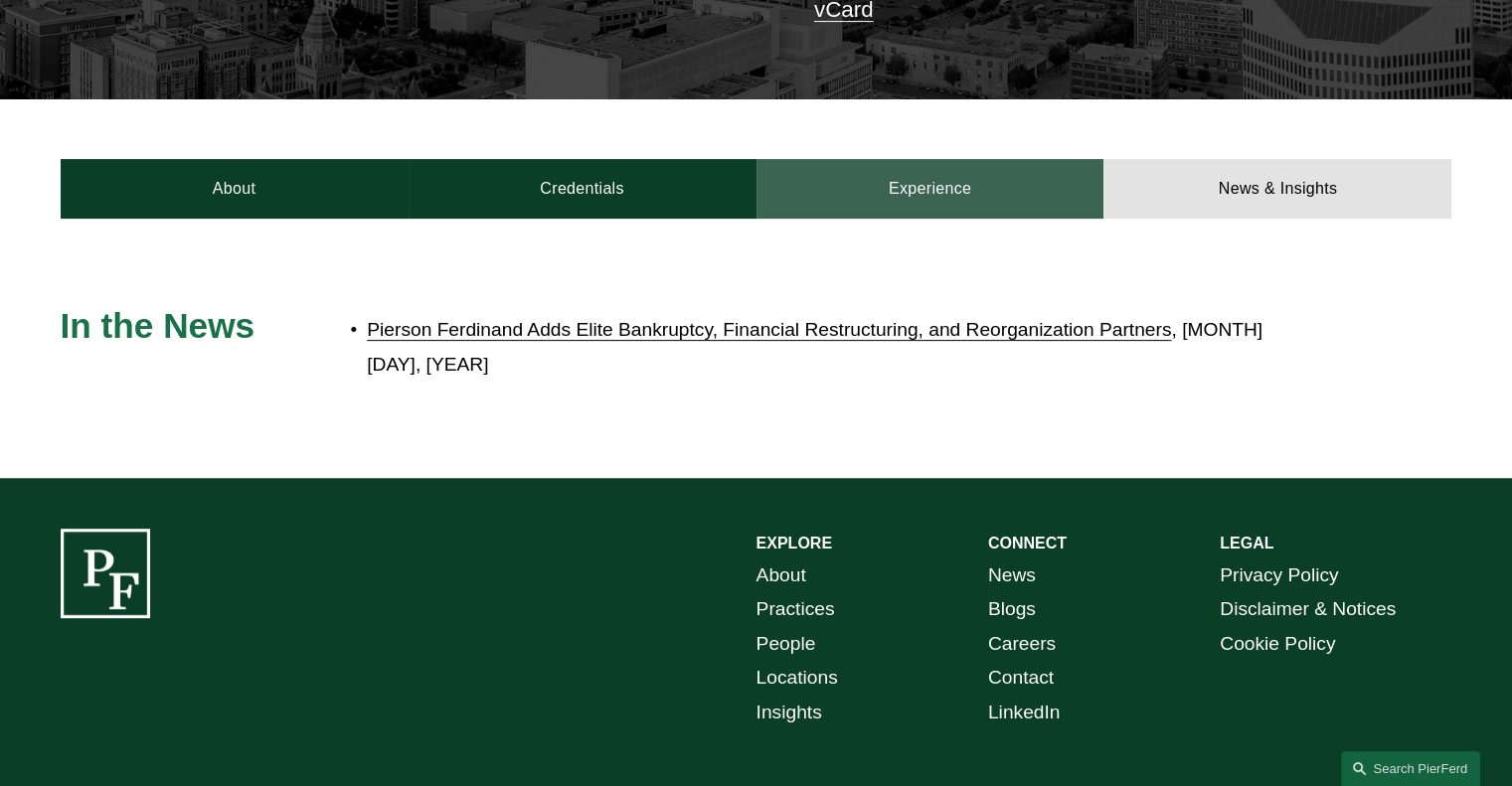 click on "Experience" at bounding box center [930, 189] 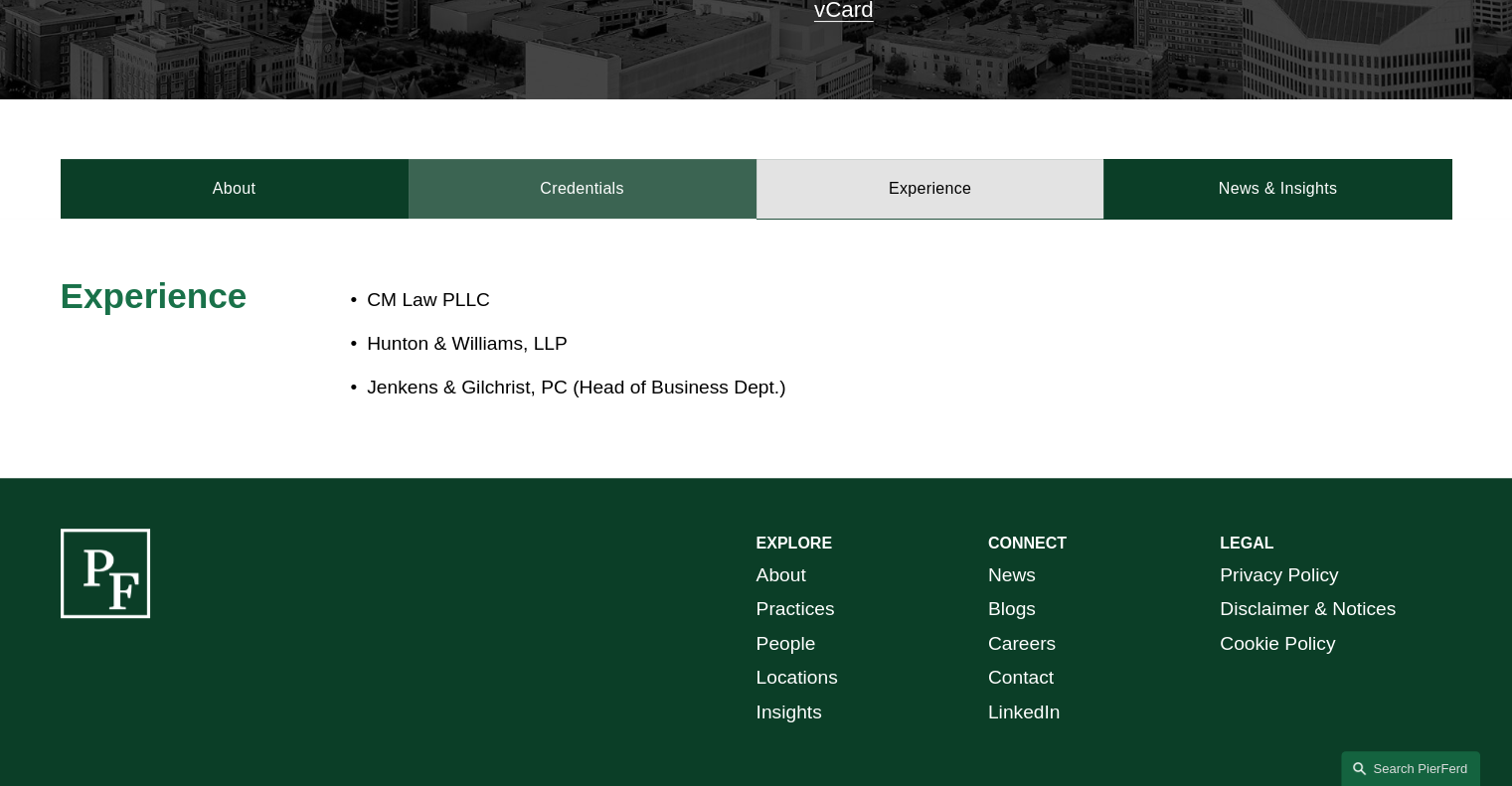 click on "Credentials" at bounding box center (583, 189) 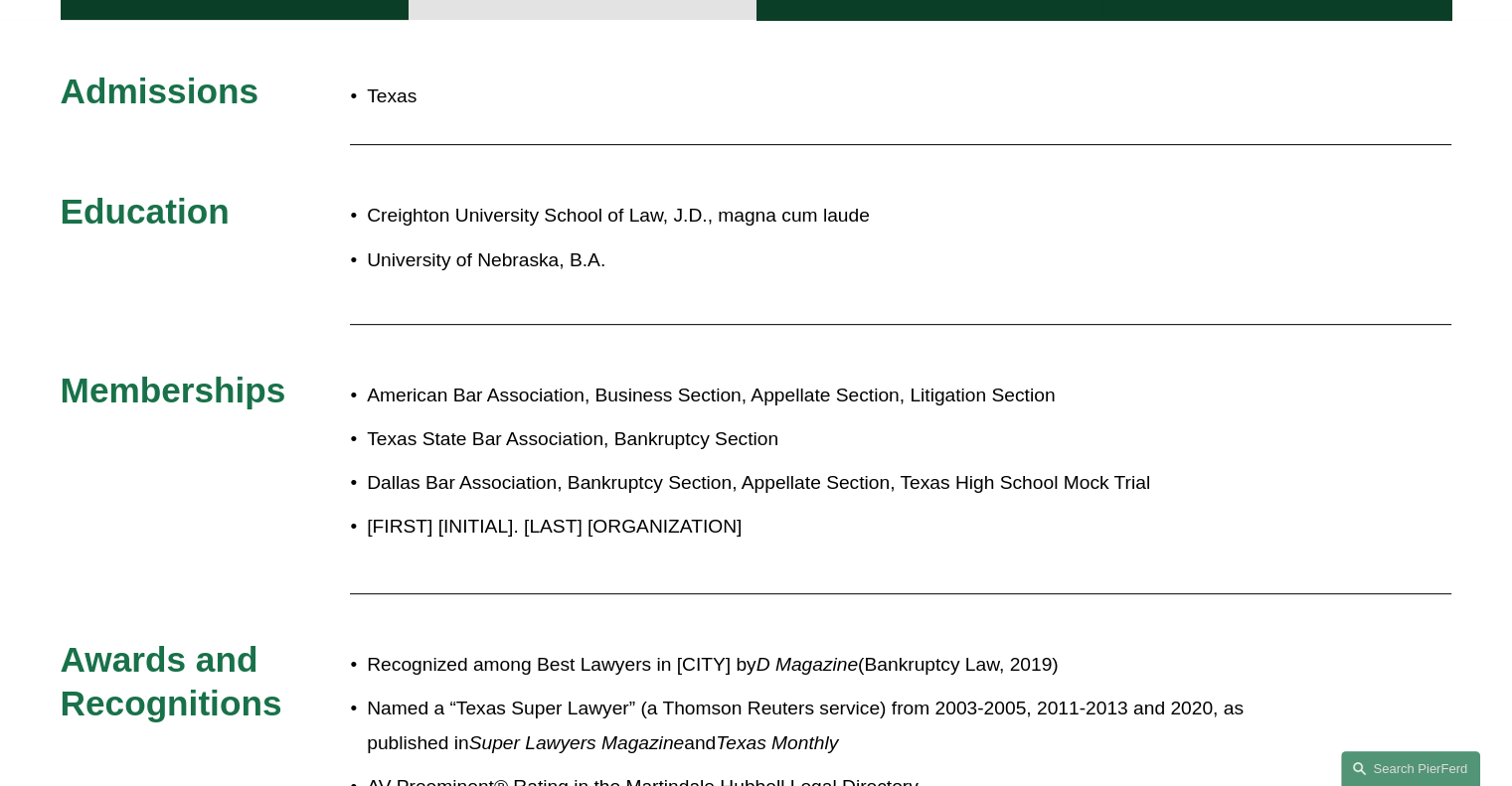 scroll, scrollTop: 994, scrollLeft: 0, axis: vertical 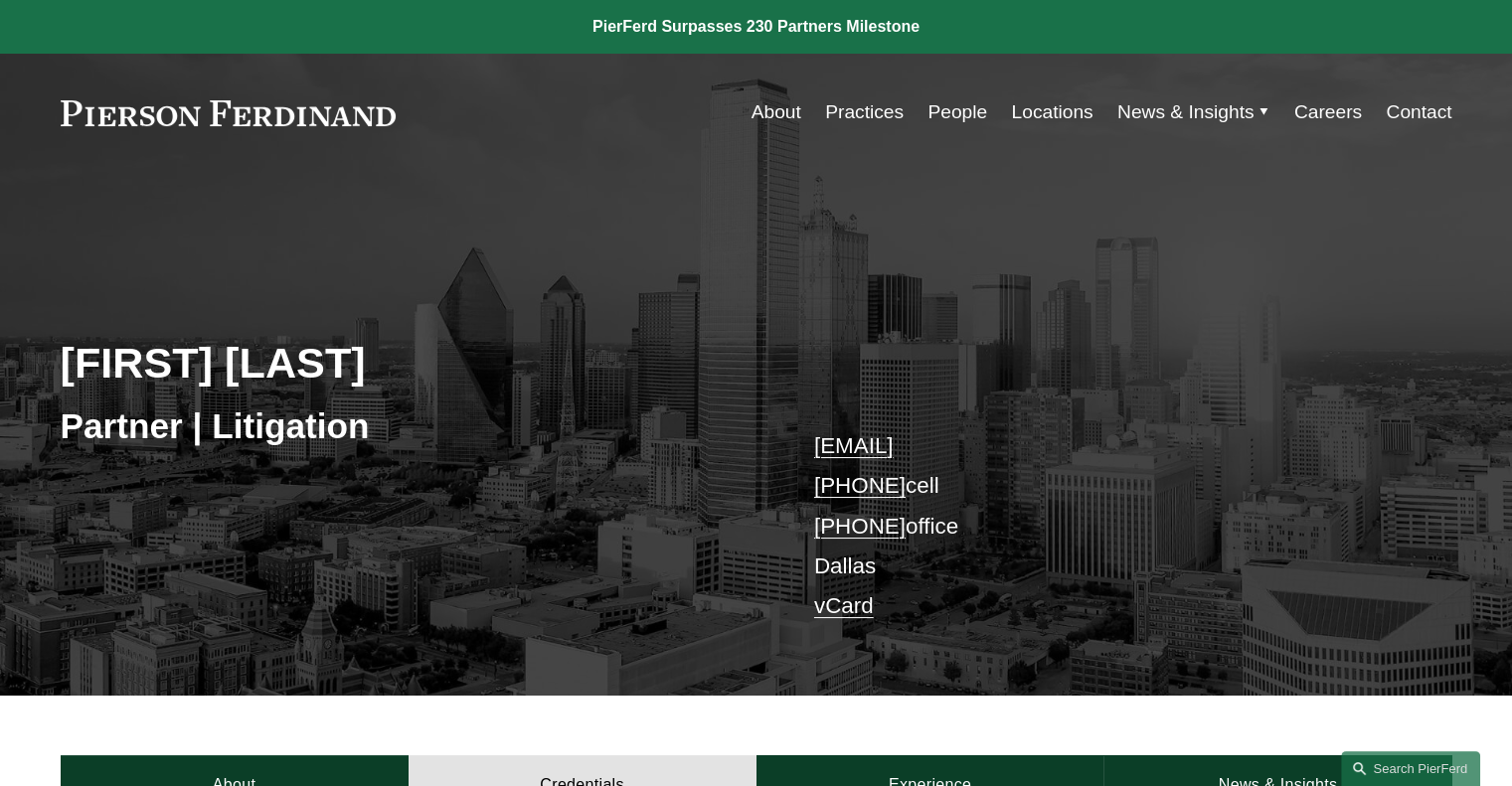 click on "People" at bounding box center (957, 112) 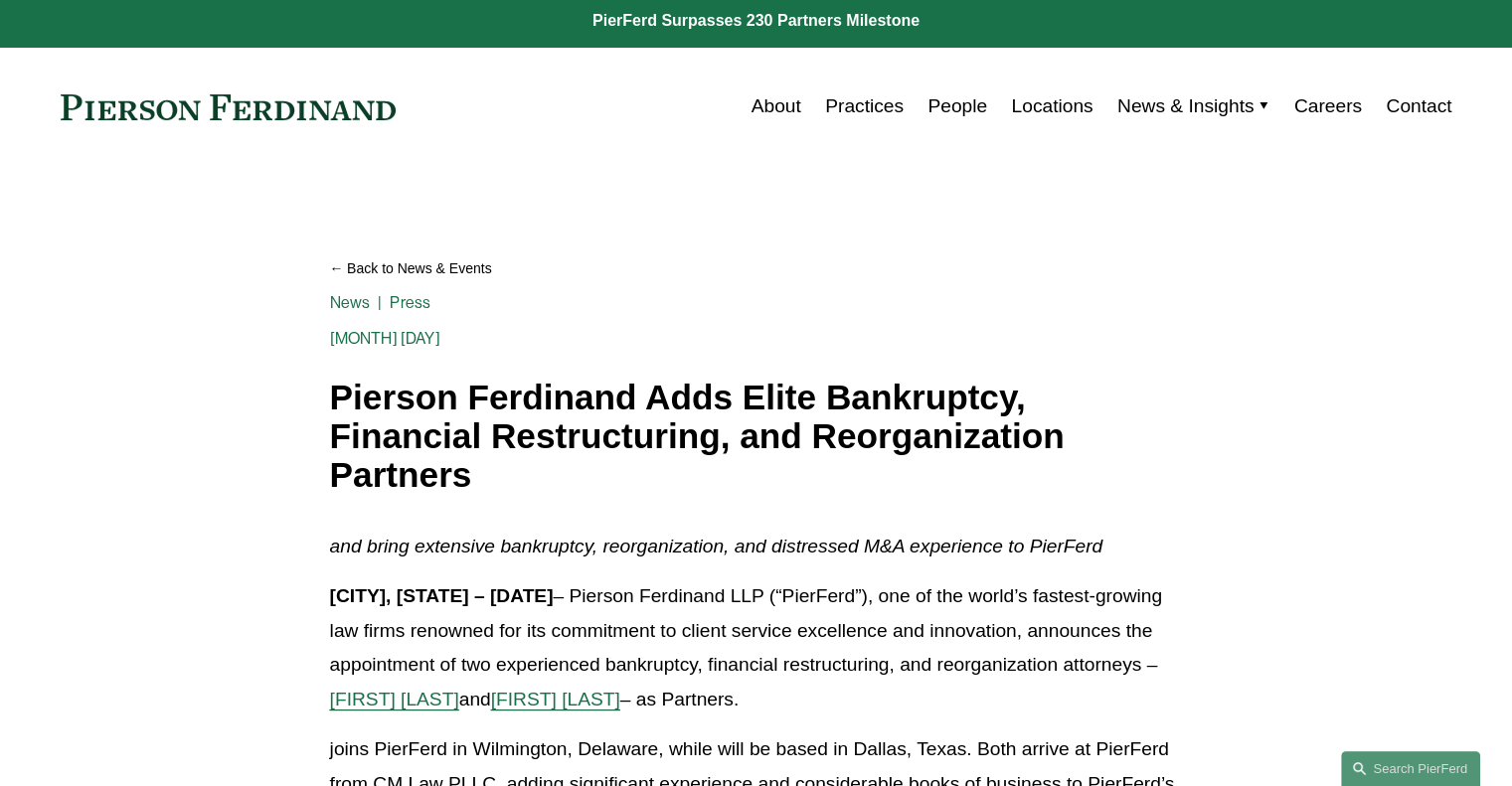 scroll, scrollTop: 0, scrollLeft: 0, axis: both 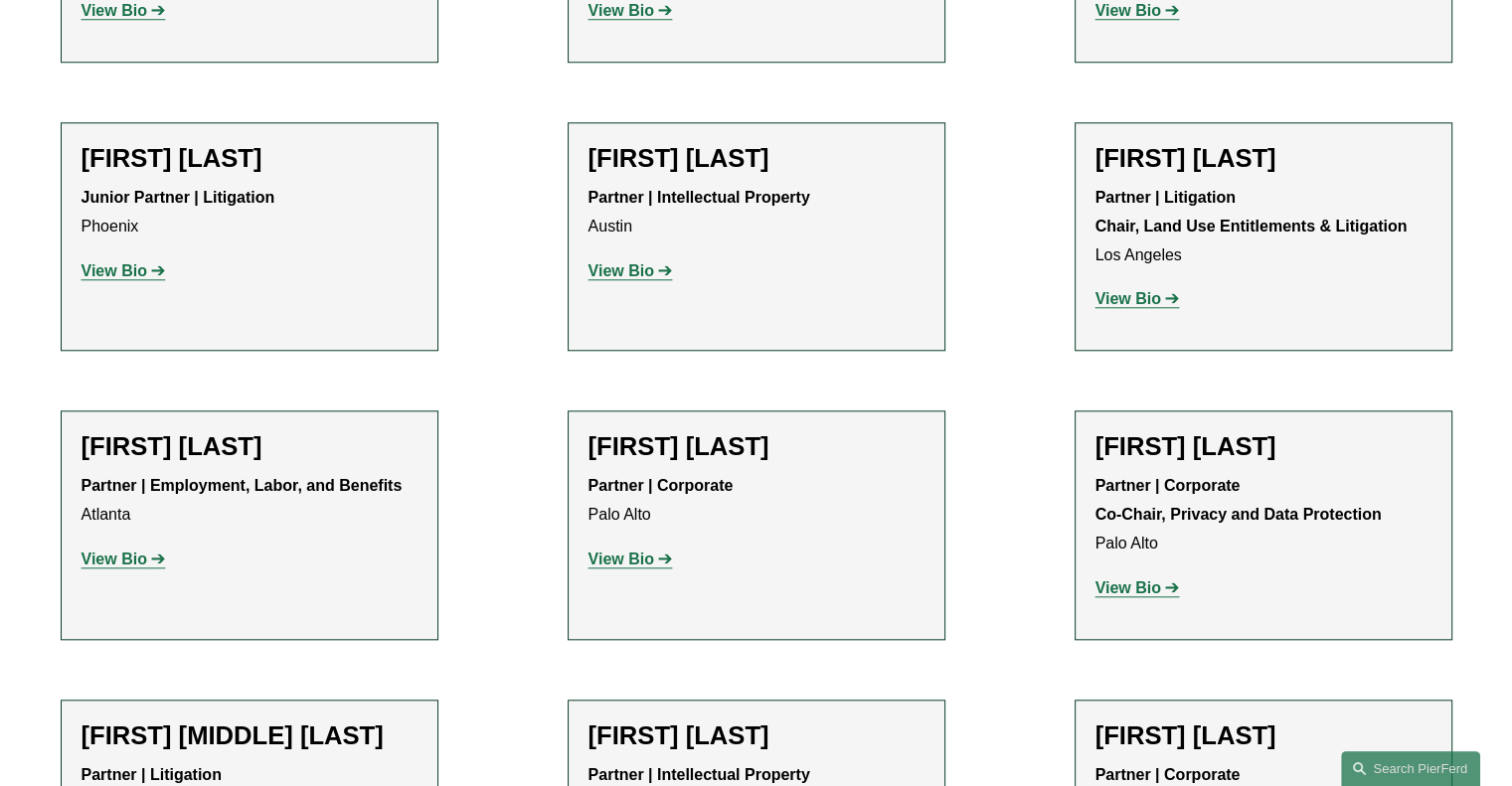 click on "View Bio" 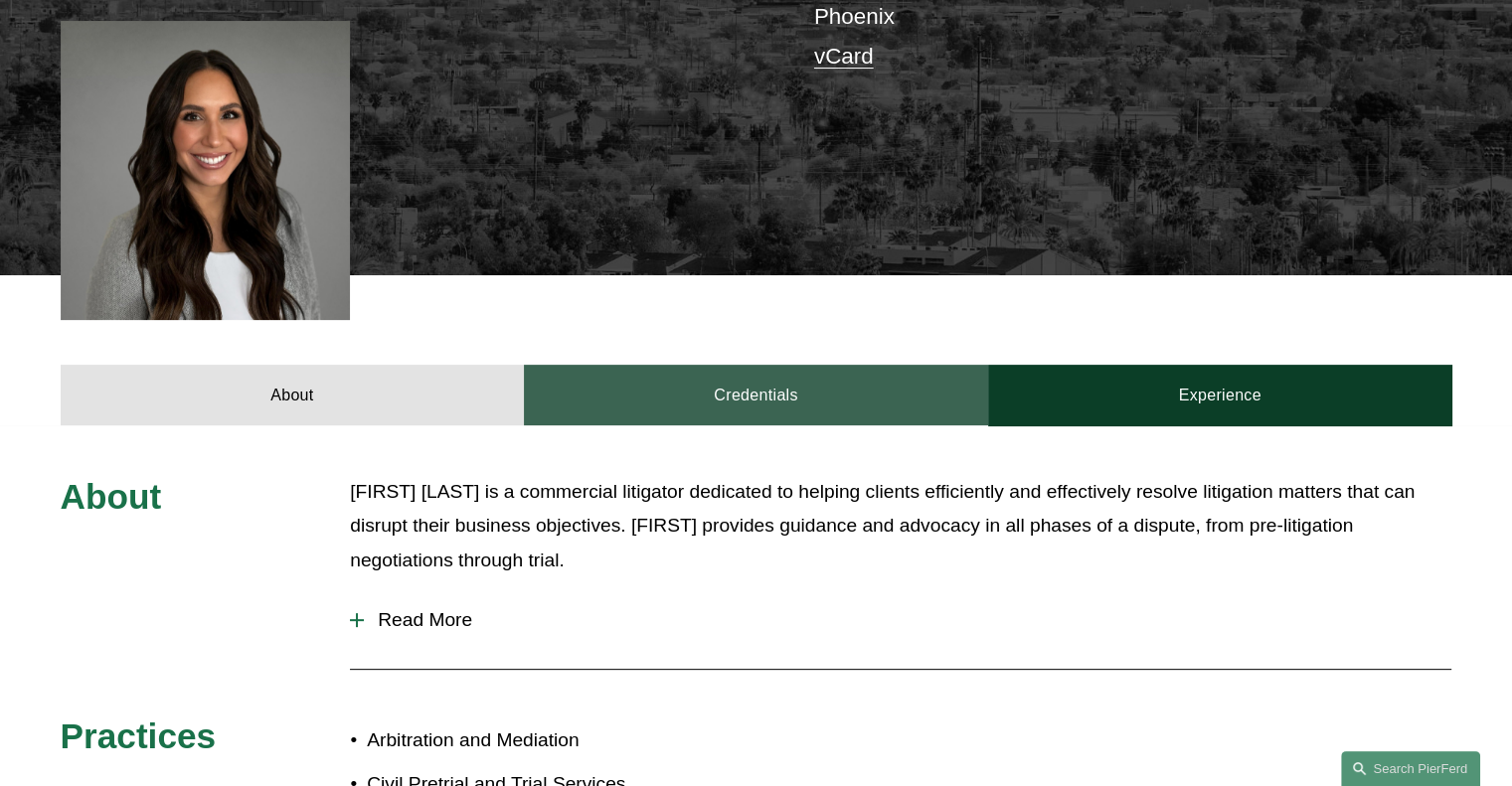 scroll, scrollTop: 497, scrollLeft: 0, axis: vertical 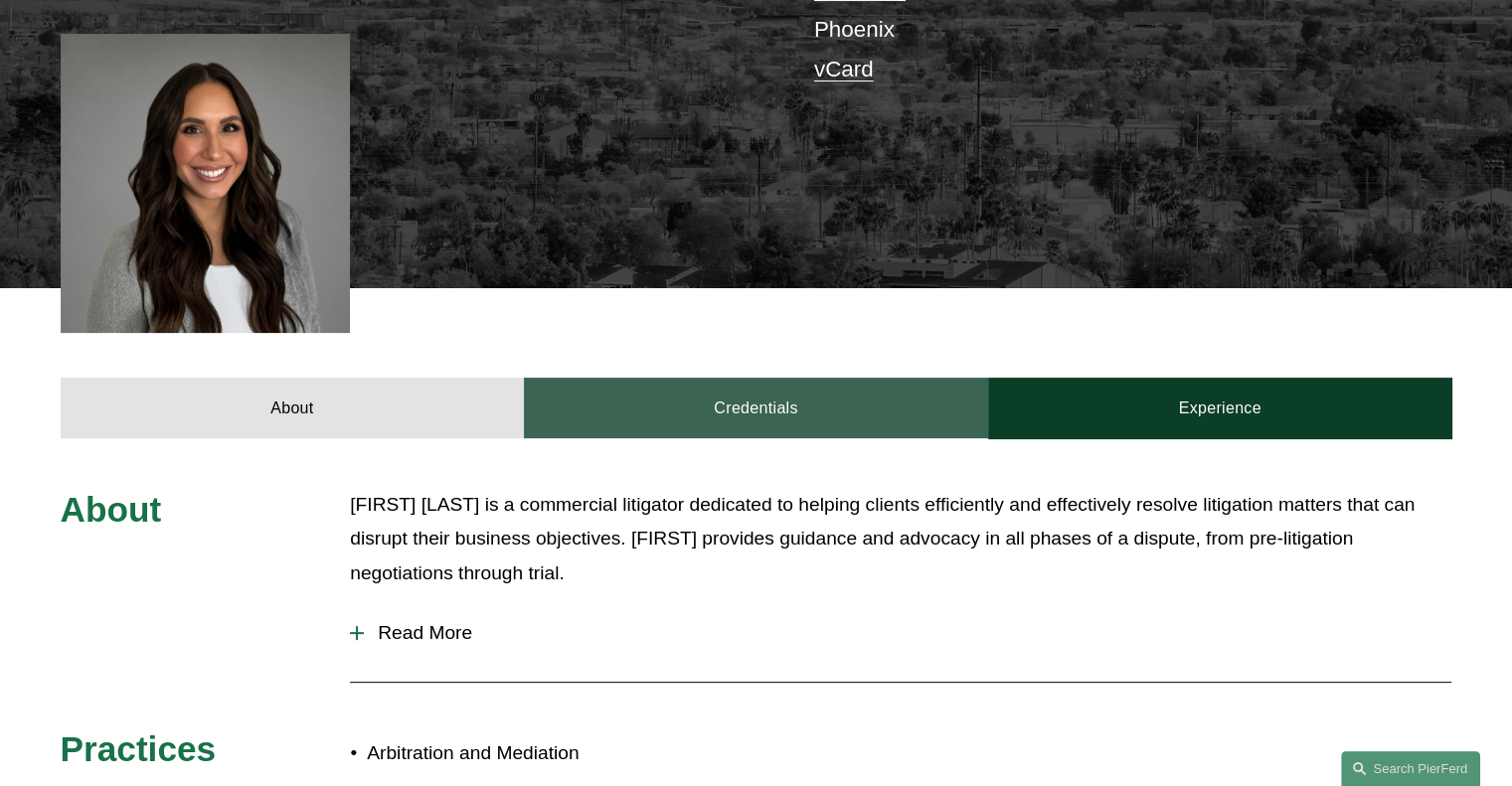click on "Credentials" at bounding box center (756, 407) 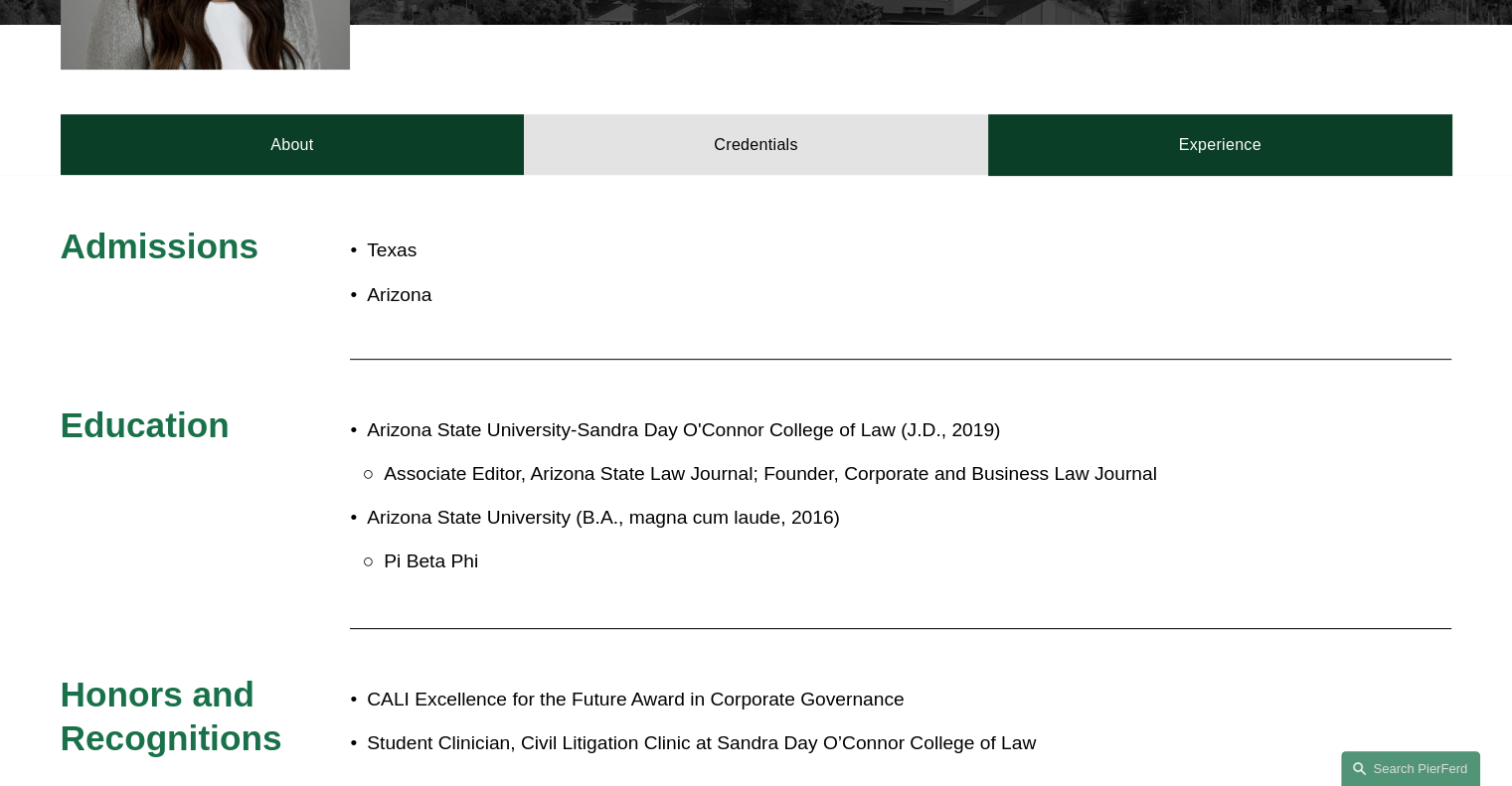 scroll, scrollTop: 795, scrollLeft: 0, axis: vertical 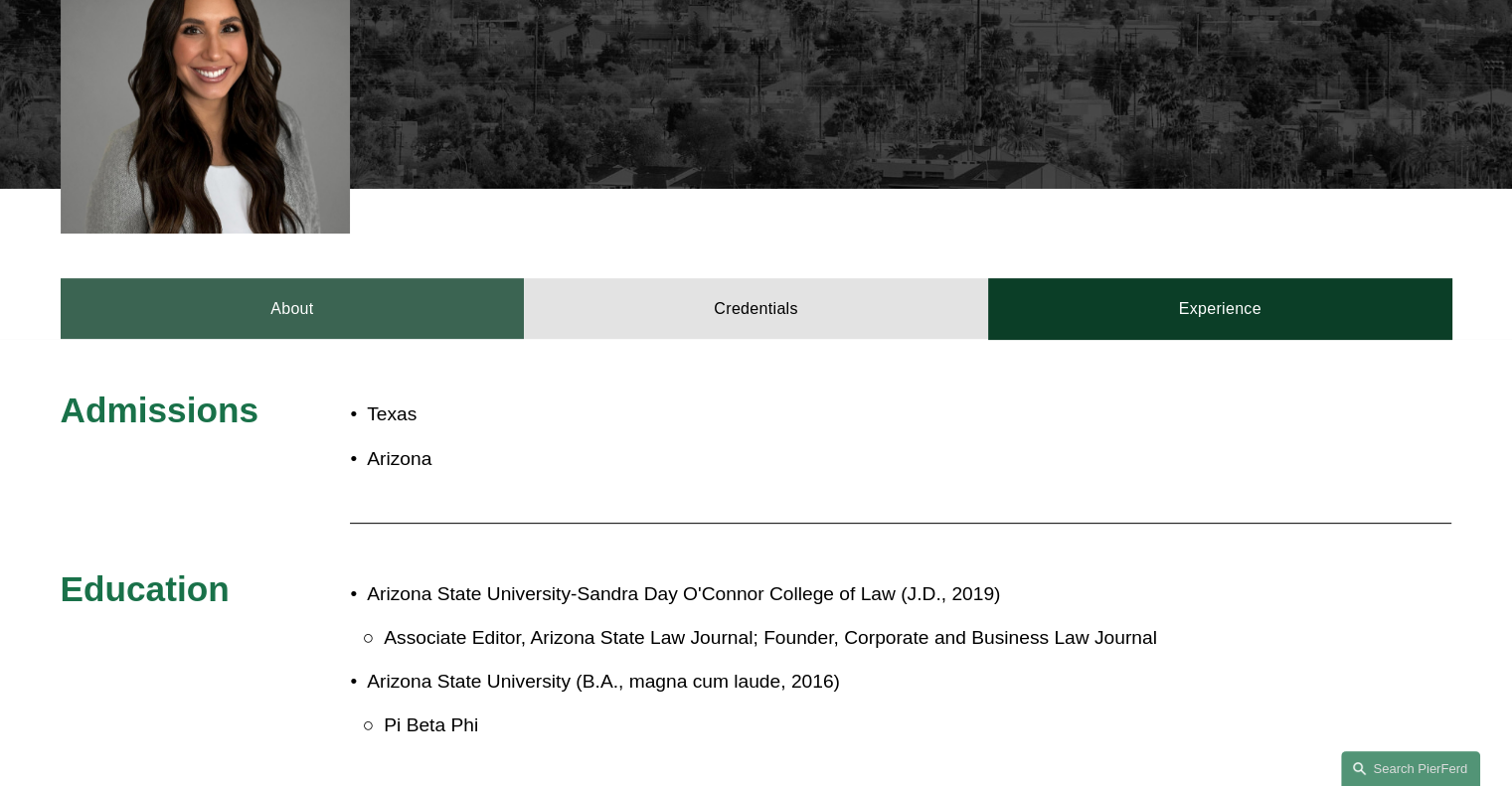 click on "About" at bounding box center [292, 308] 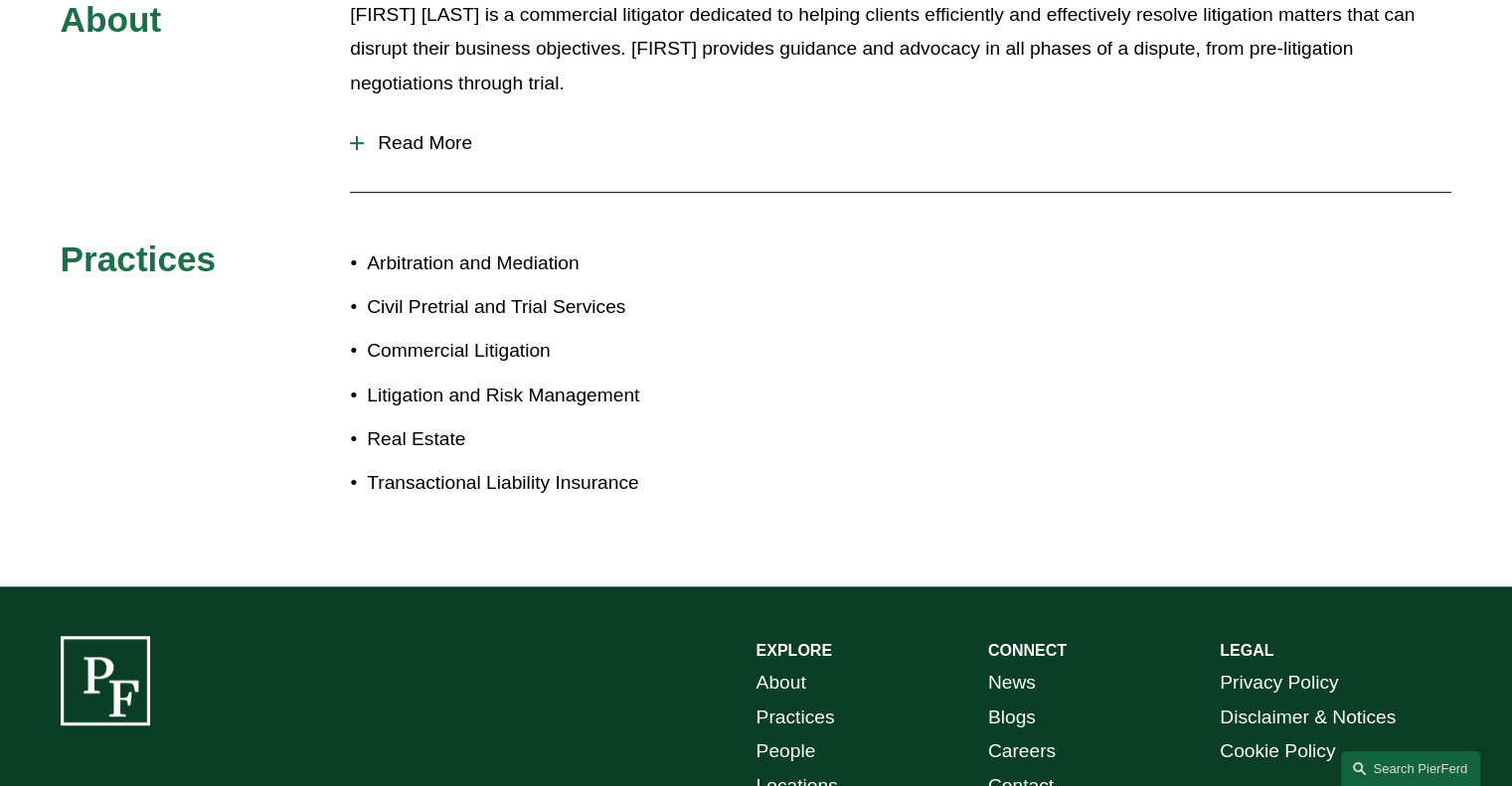 scroll, scrollTop: 994, scrollLeft: 0, axis: vertical 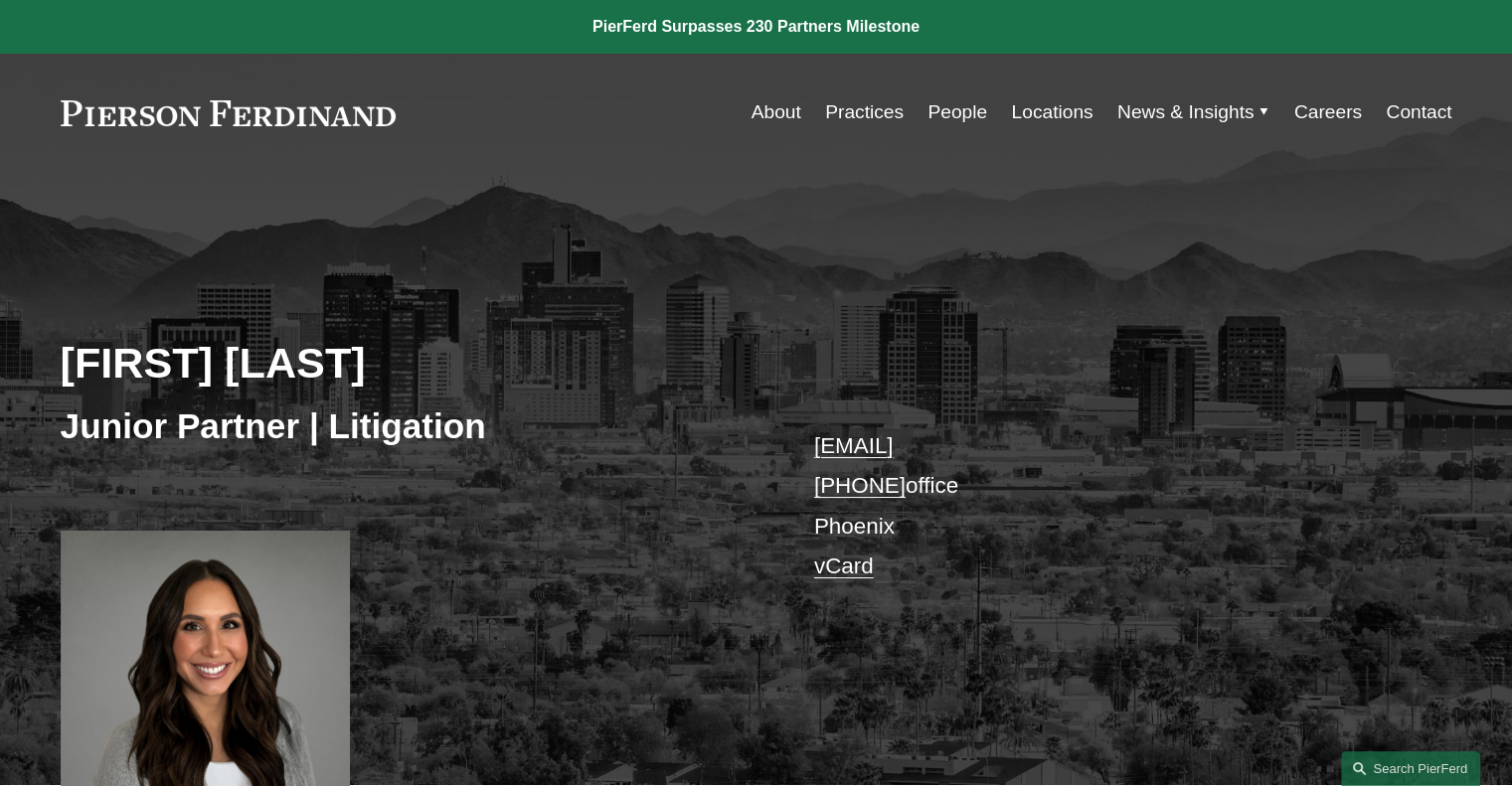 click on "Practices" at bounding box center (864, 112) 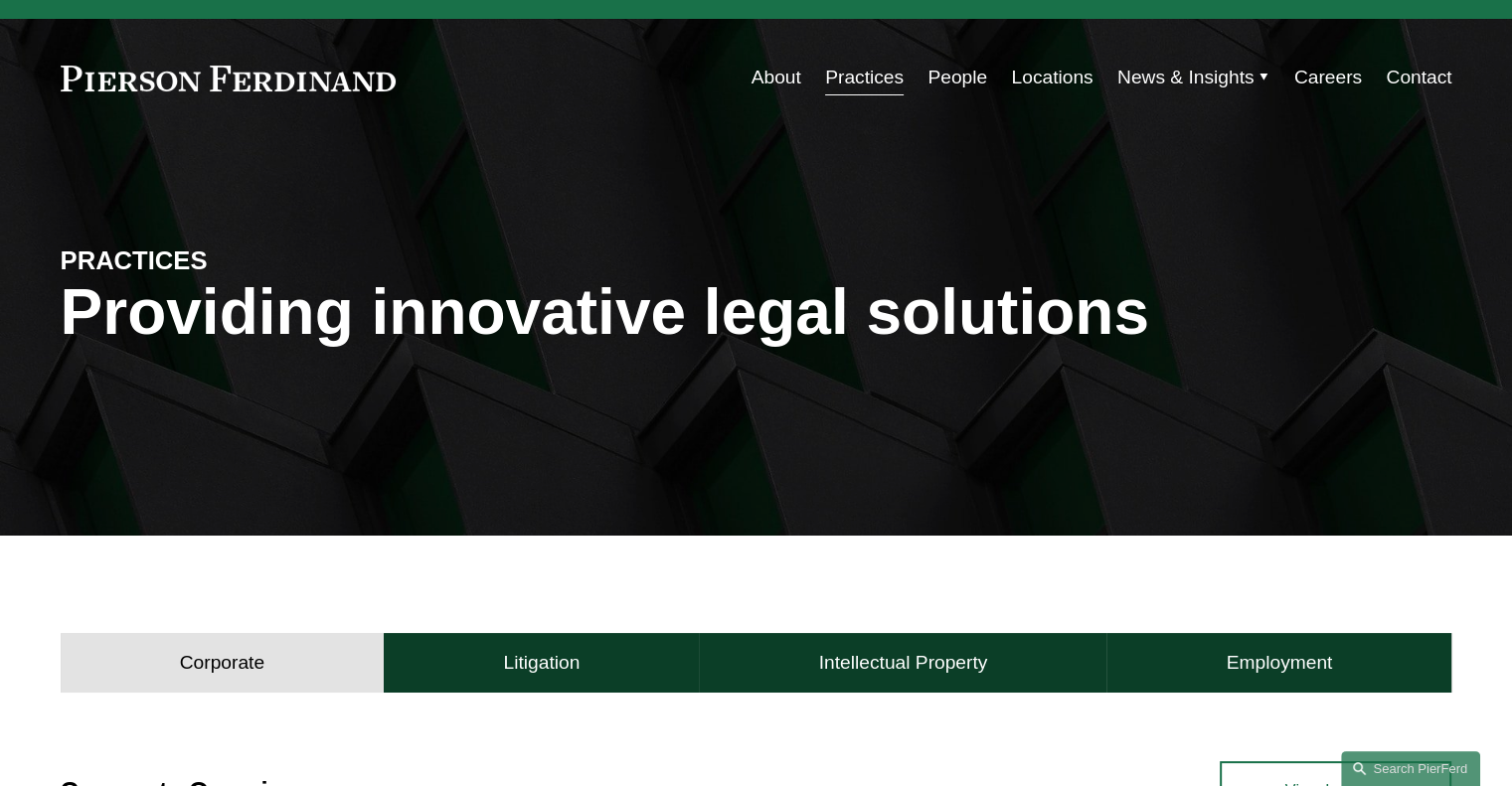 scroll, scrollTop: 0, scrollLeft: 0, axis: both 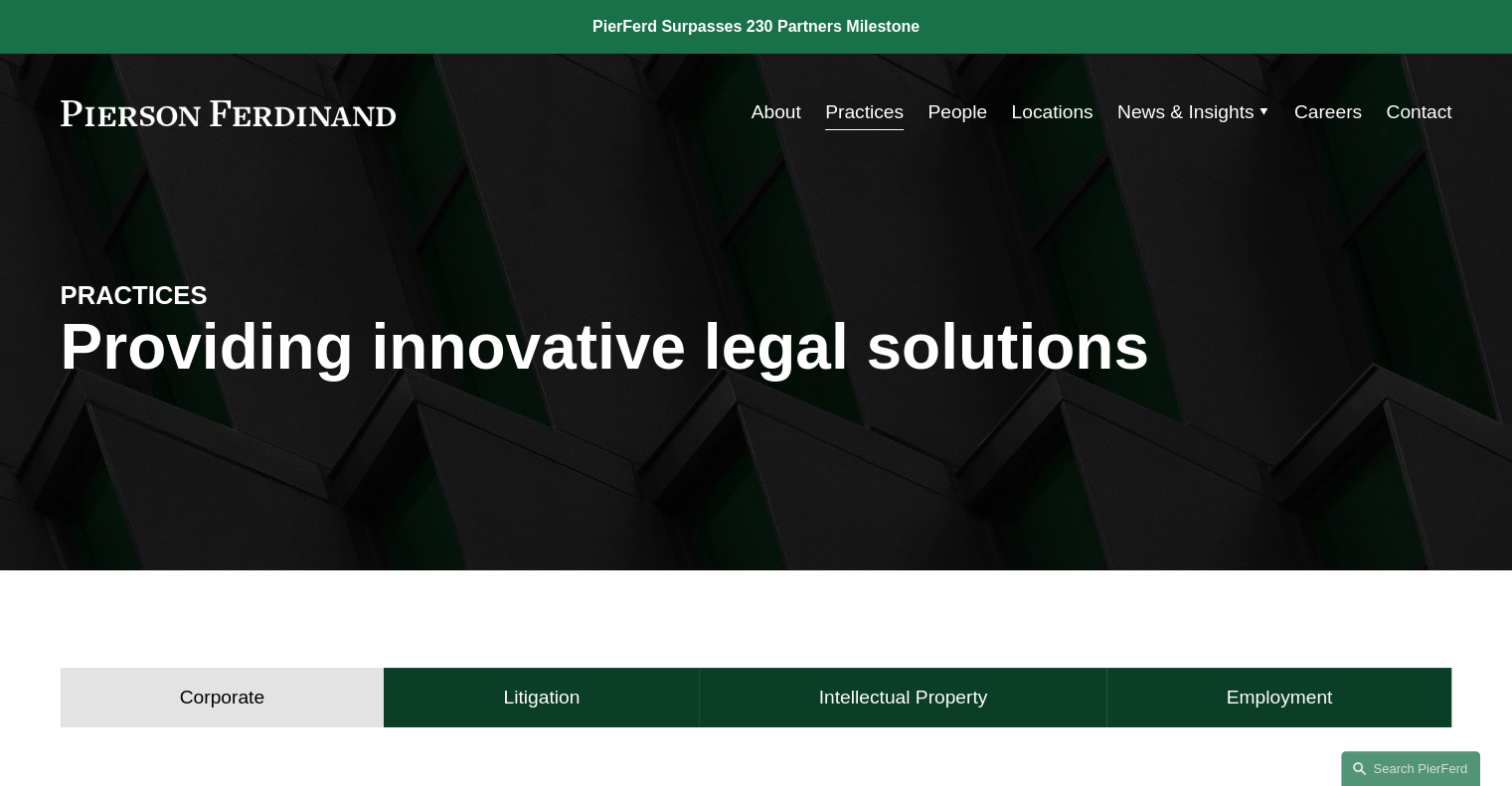 click on "About" at bounding box center [776, 112] 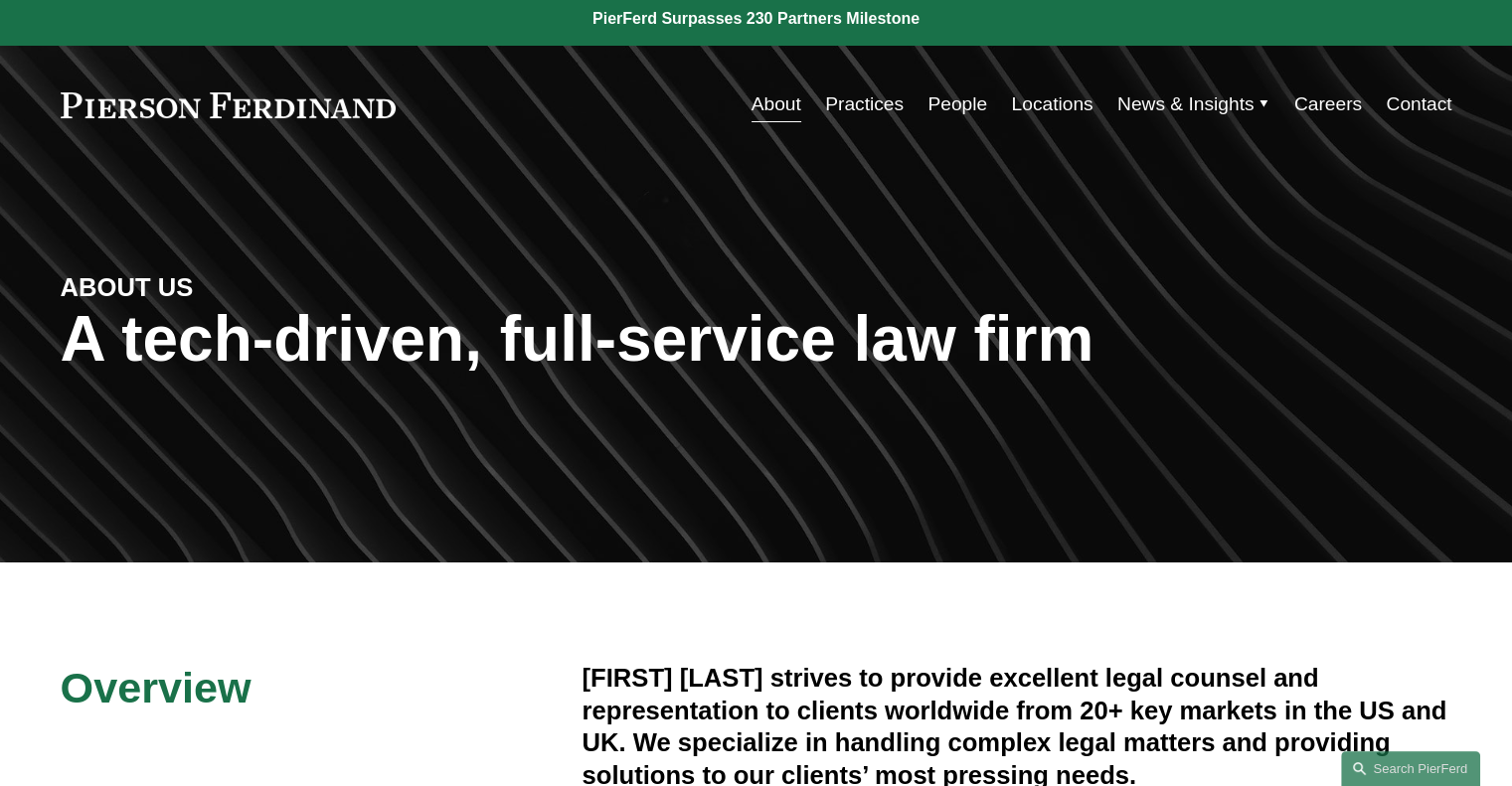 scroll, scrollTop: 0, scrollLeft: 0, axis: both 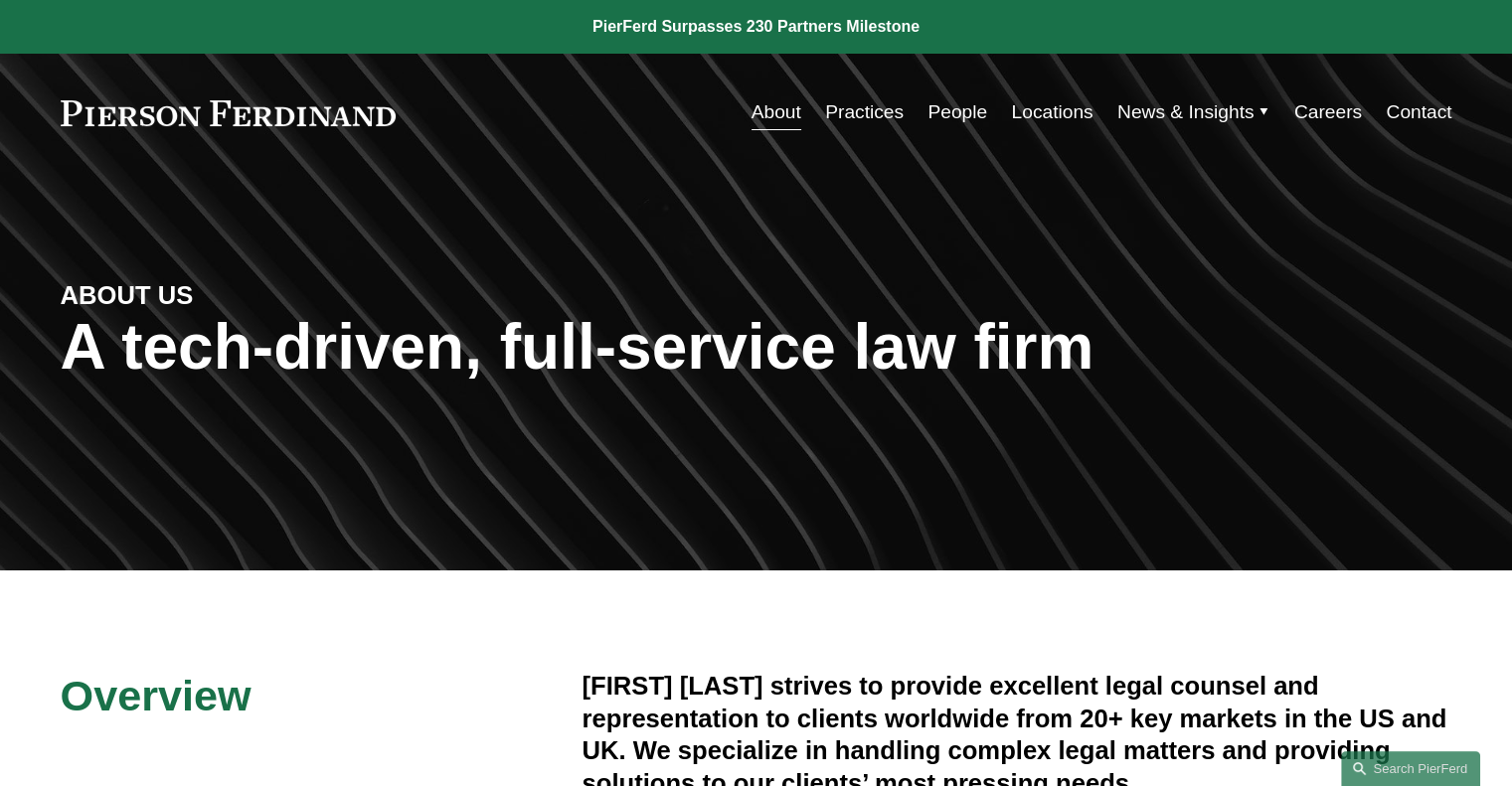 click on "Contact" at bounding box center [1419, 112] 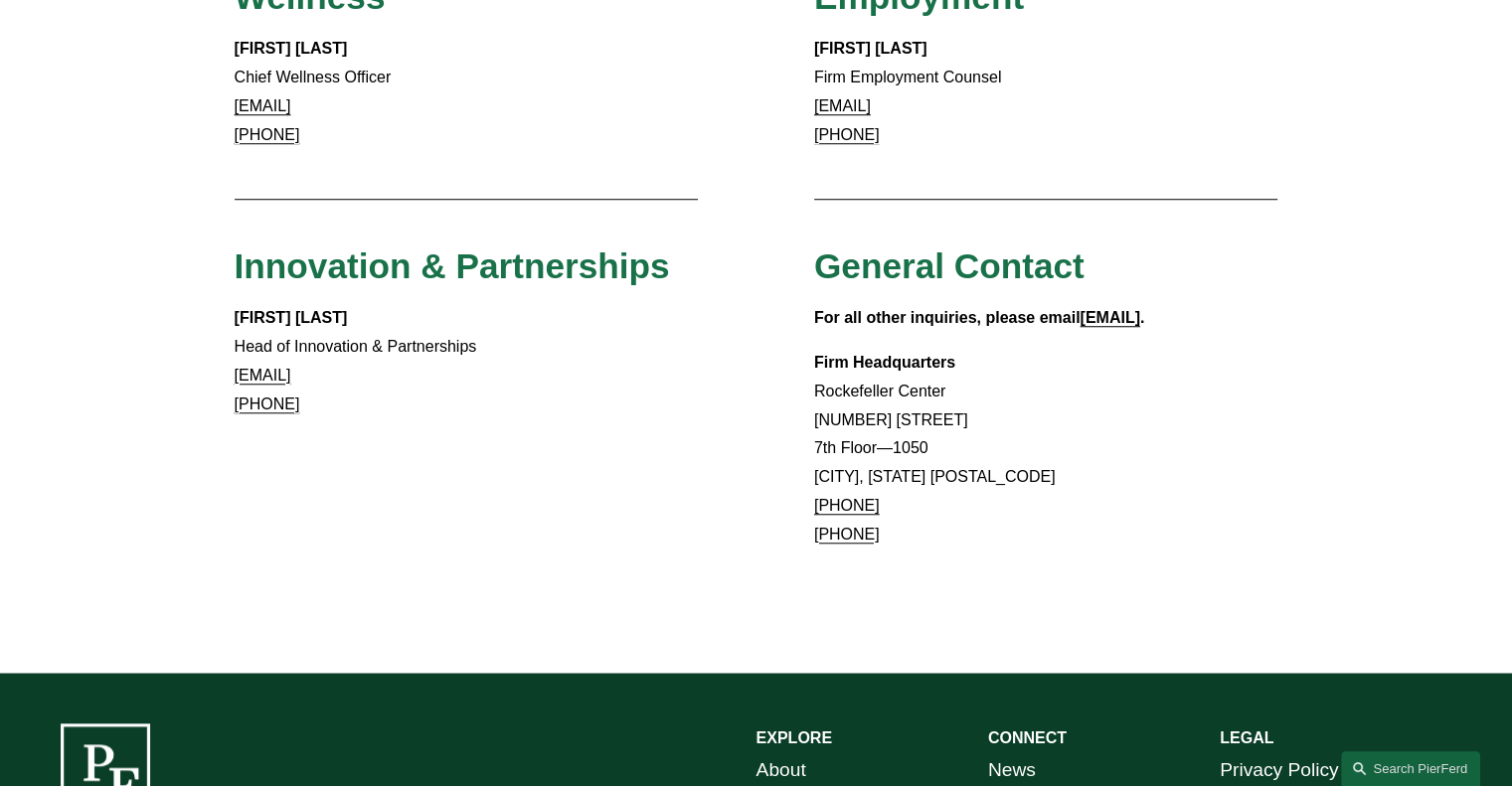 scroll, scrollTop: 1590, scrollLeft: 0, axis: vertical 